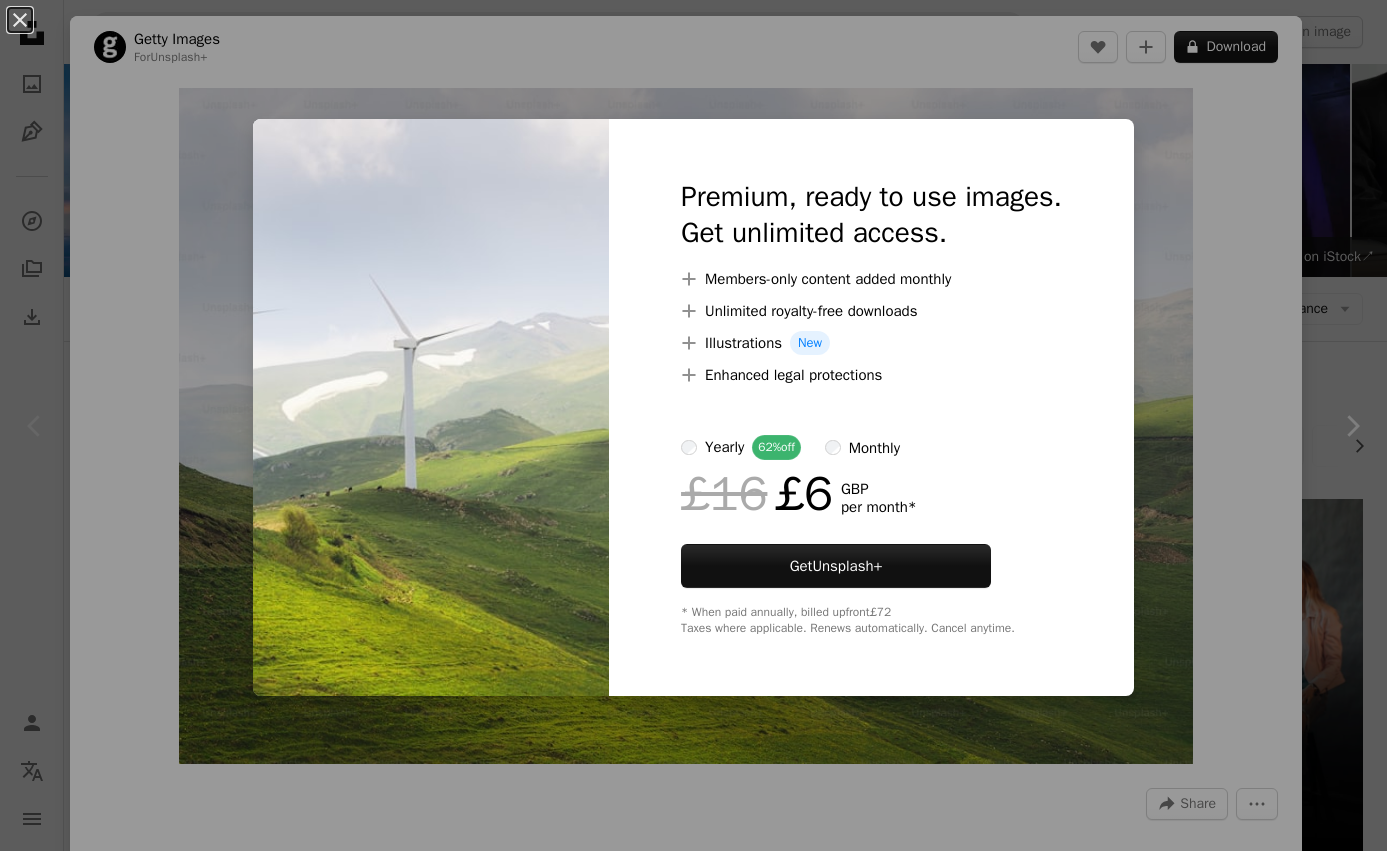 scroll, scrollTop: 244, scrollLeft: 0, axis: vertical 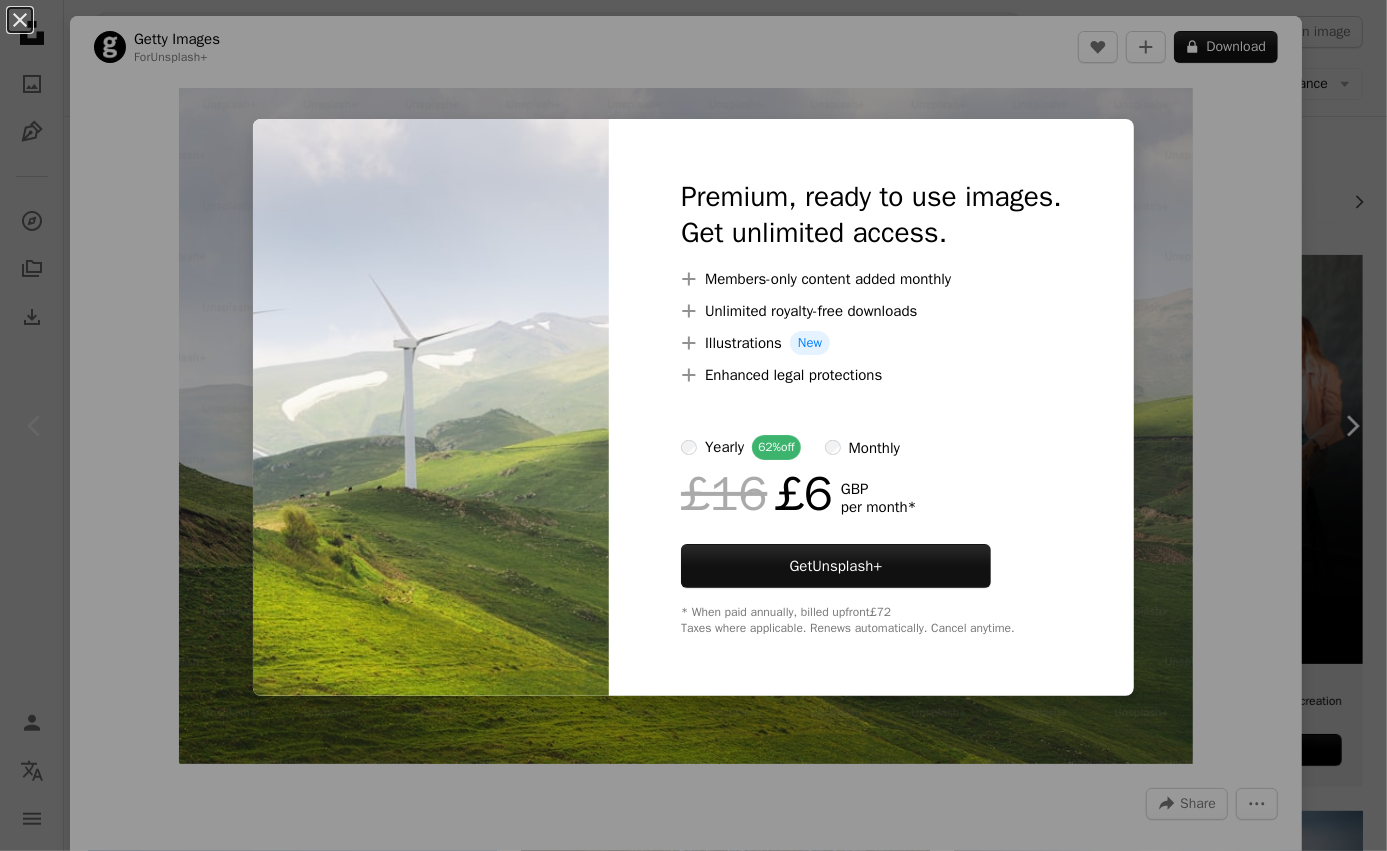 click on "An X shape Premium, ready to use images. Get unlimited access. A plus sign Members-only content added monthly A plus sign Unlimited royalty-free downloads A plus sign Illustrations  New A plus sign Enhanced legal protections yearly 62%  off monthly £16   £6 GBP per month * Get  Unsplash+ * When paid annually, billed upfront  £72 Taxes where applicable. Renews automatically. Cancel anytime." at bounding box center [693, 425] 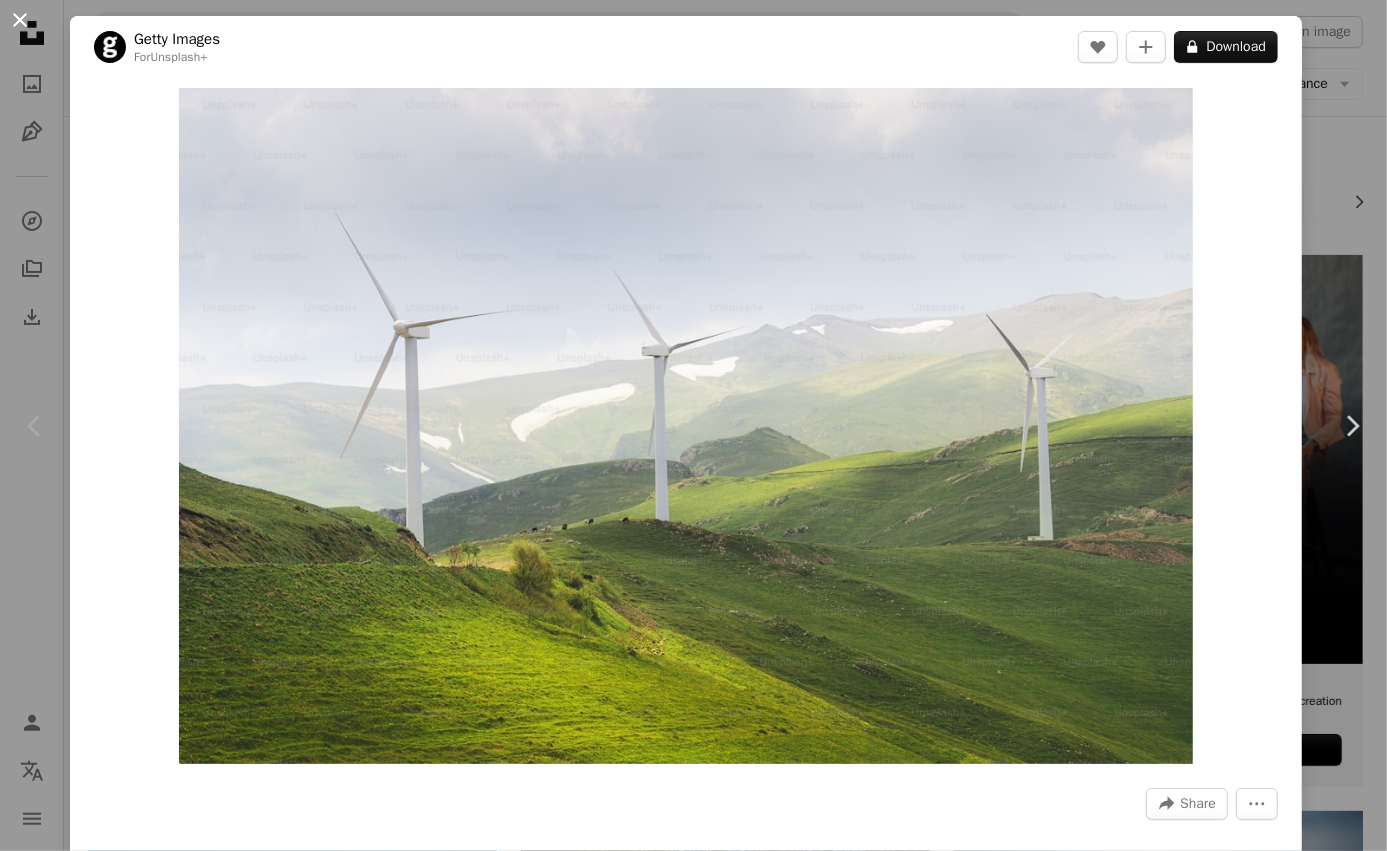 click on "An X shape" at bounding box center [20, 20] 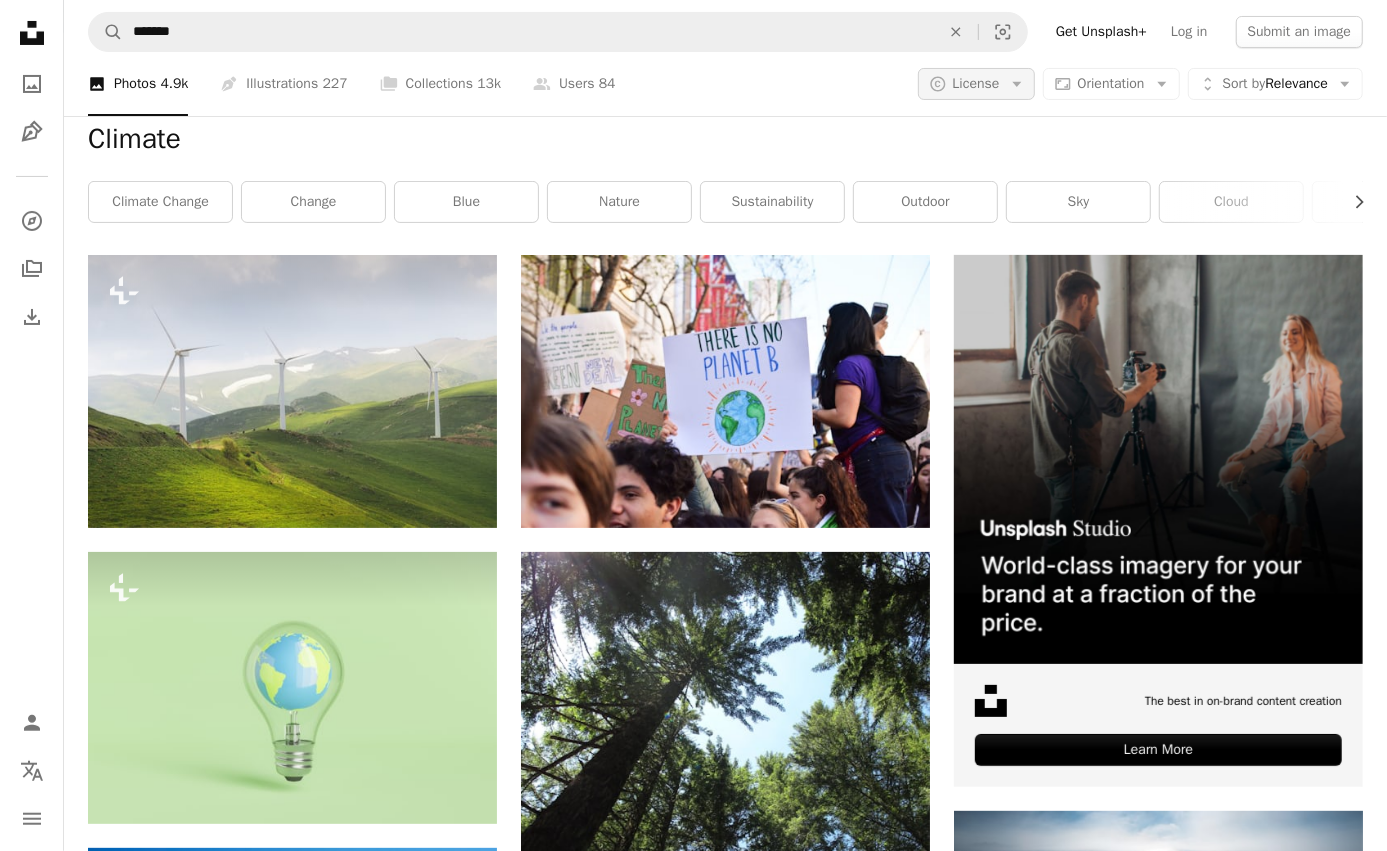 click on "Arrow down" 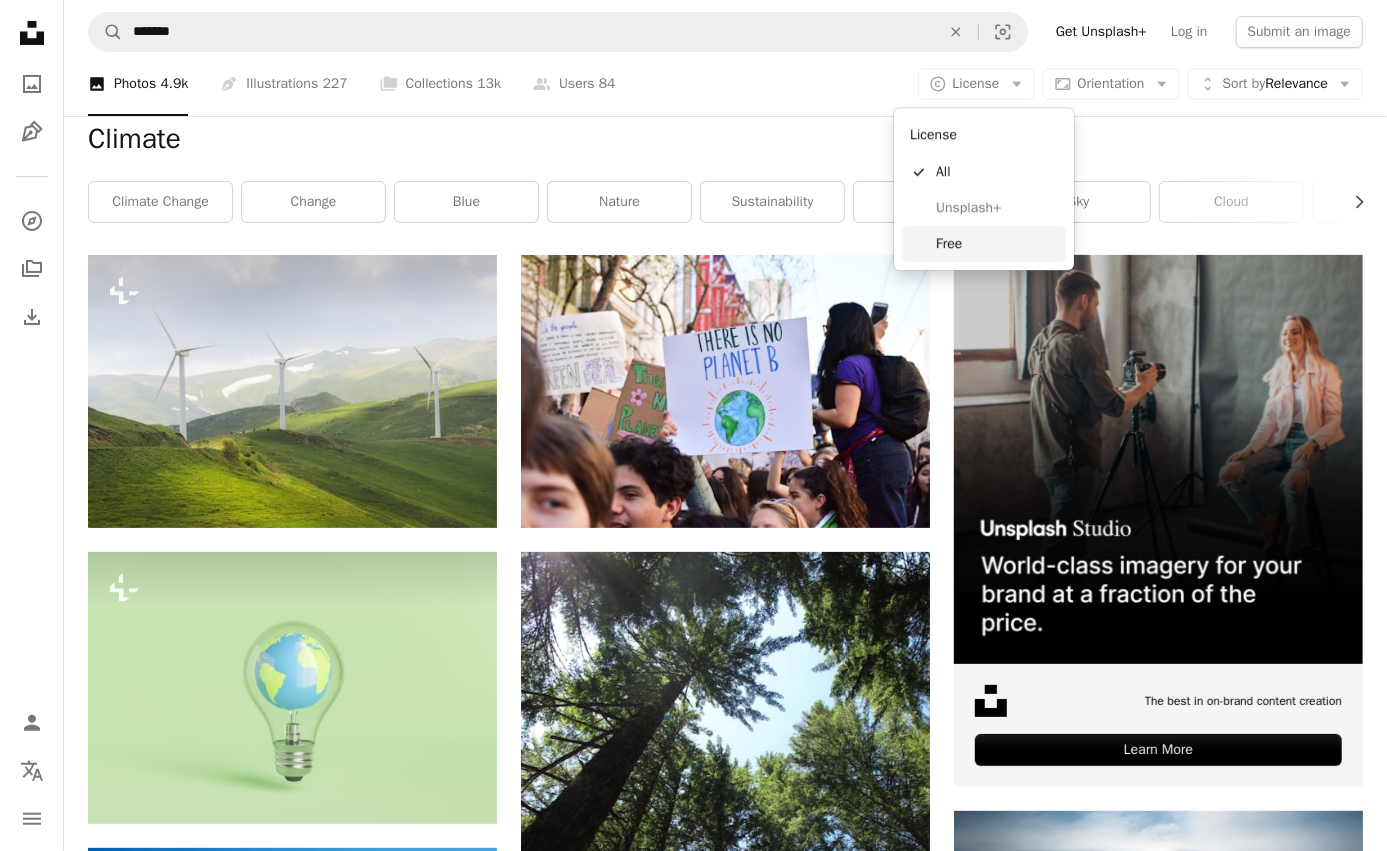 click on "Free" at bounding box center [997, 244] 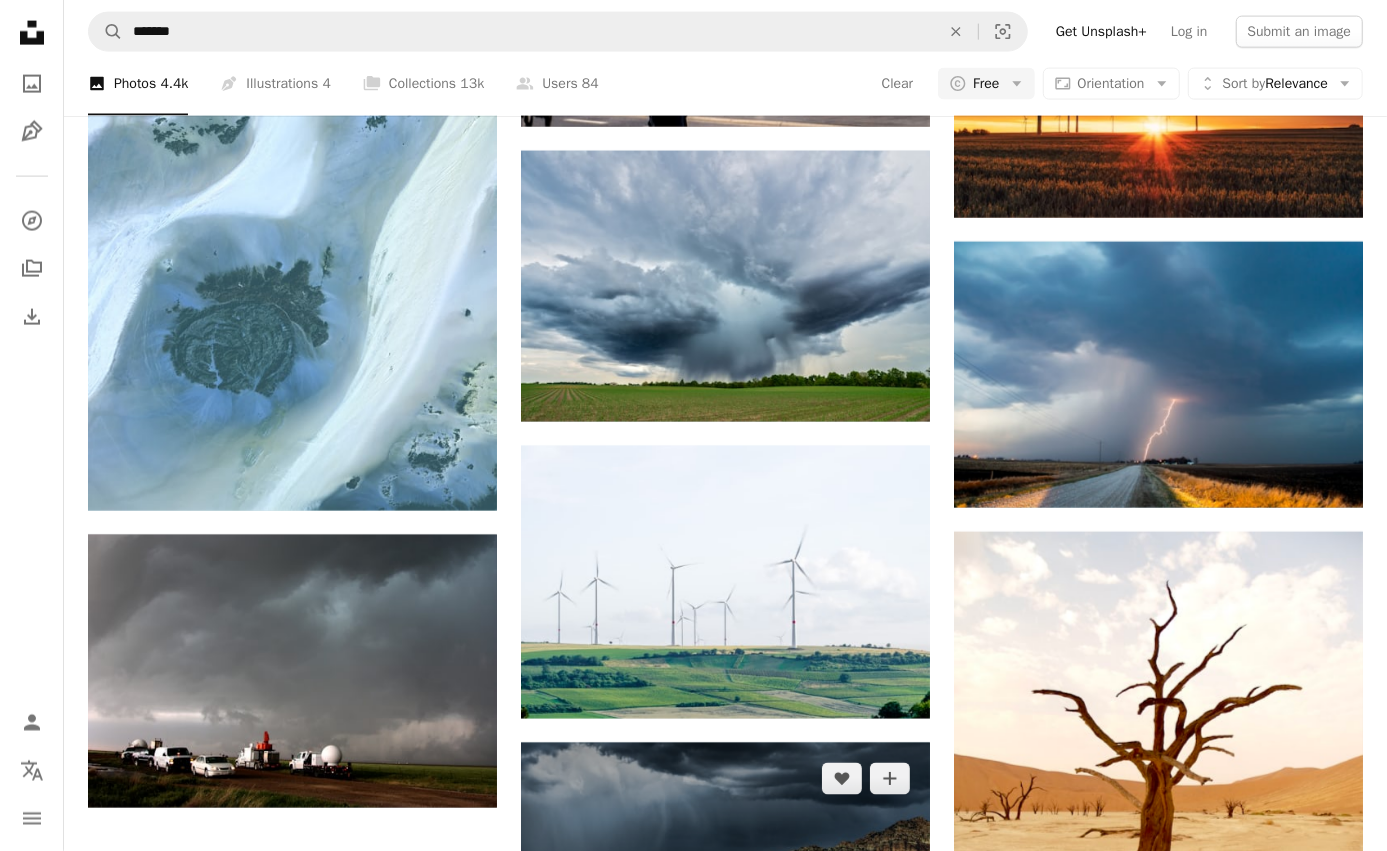 scroll, scrollTop: 1963, scrollLeft: 0, axis: vertical 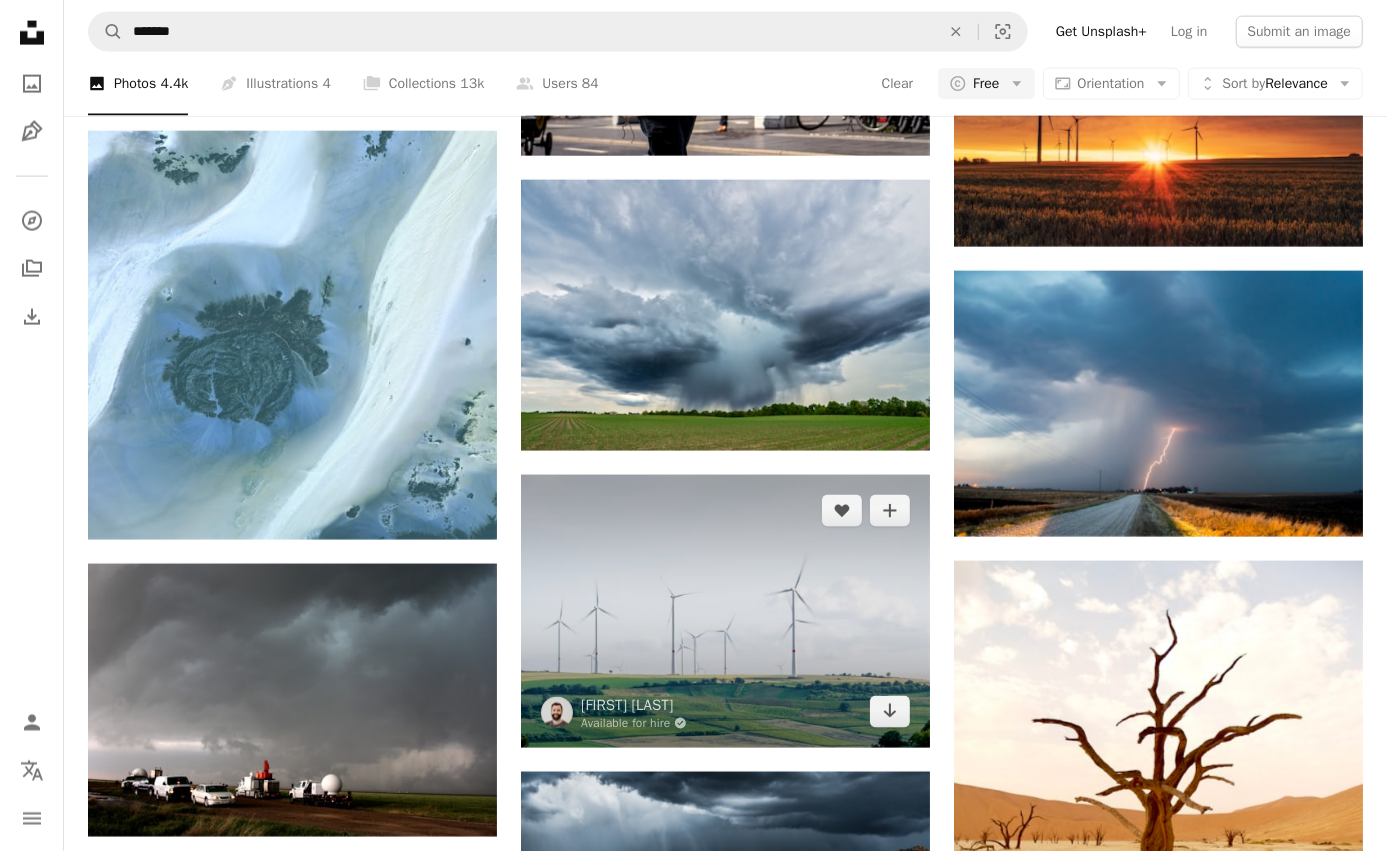 click at bounding box center (725, 611) 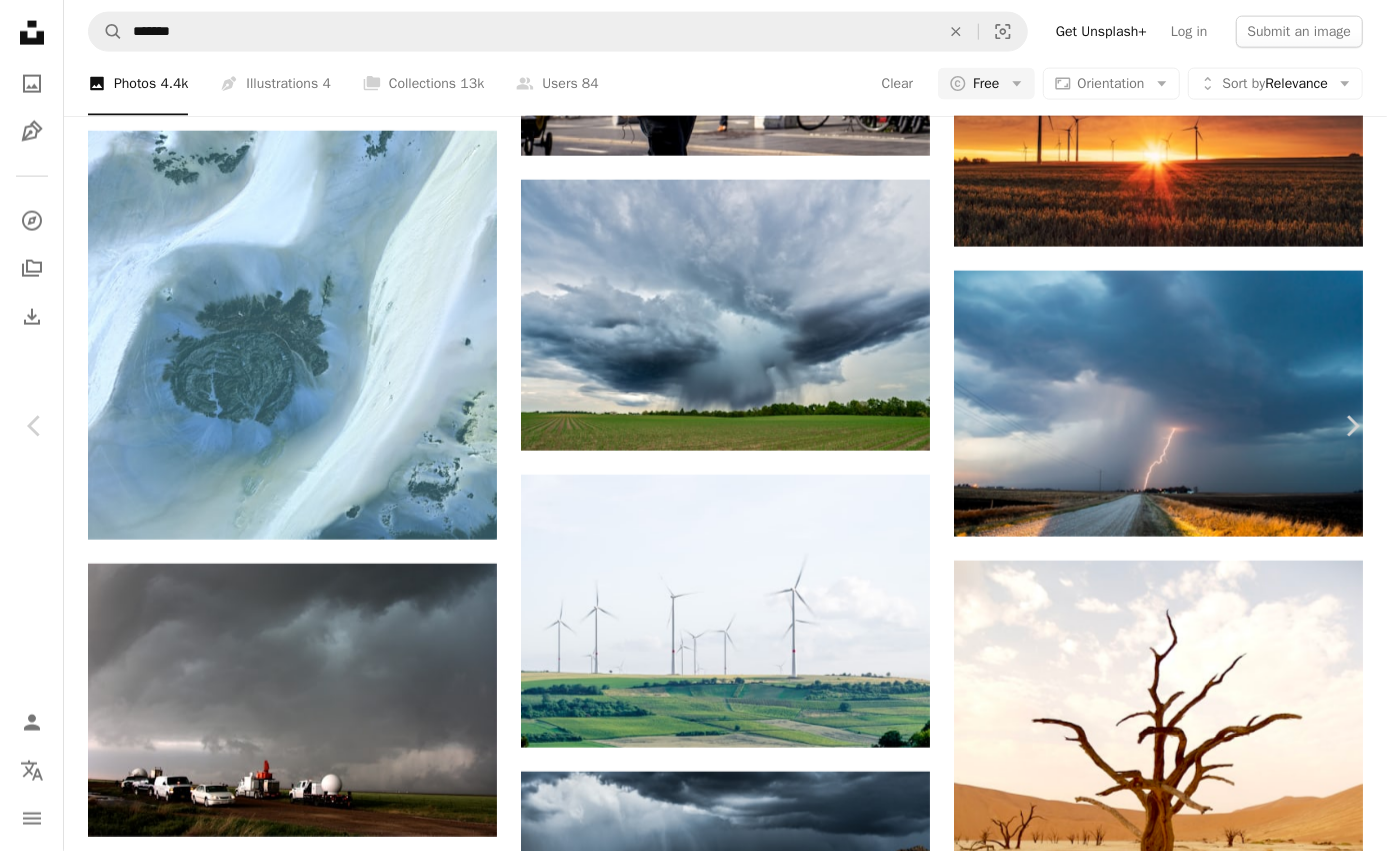 scroll, scrollTop: 0, scrollLeft: 0, axis: both 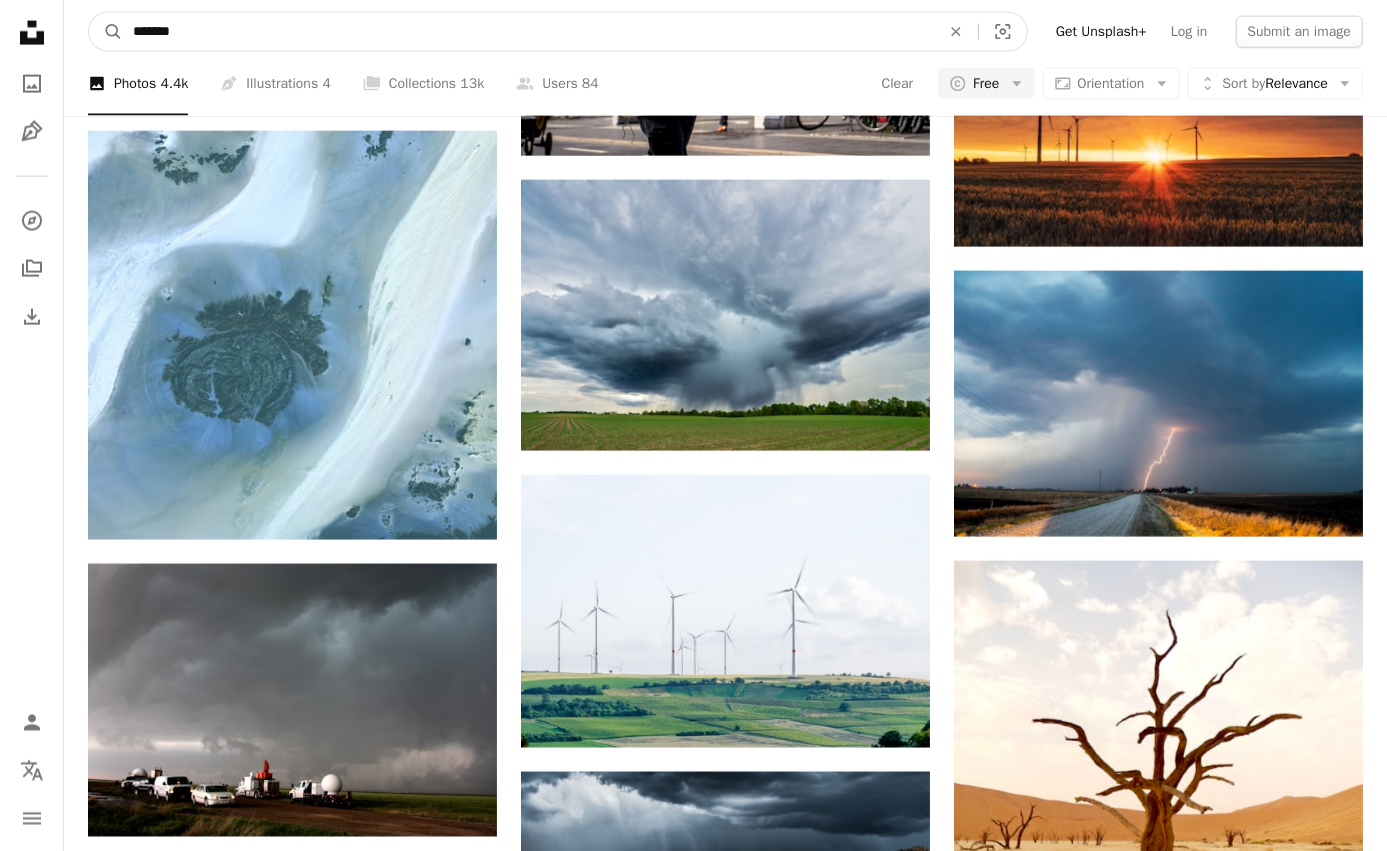 click on "*******" at bounding box center (528, 32) 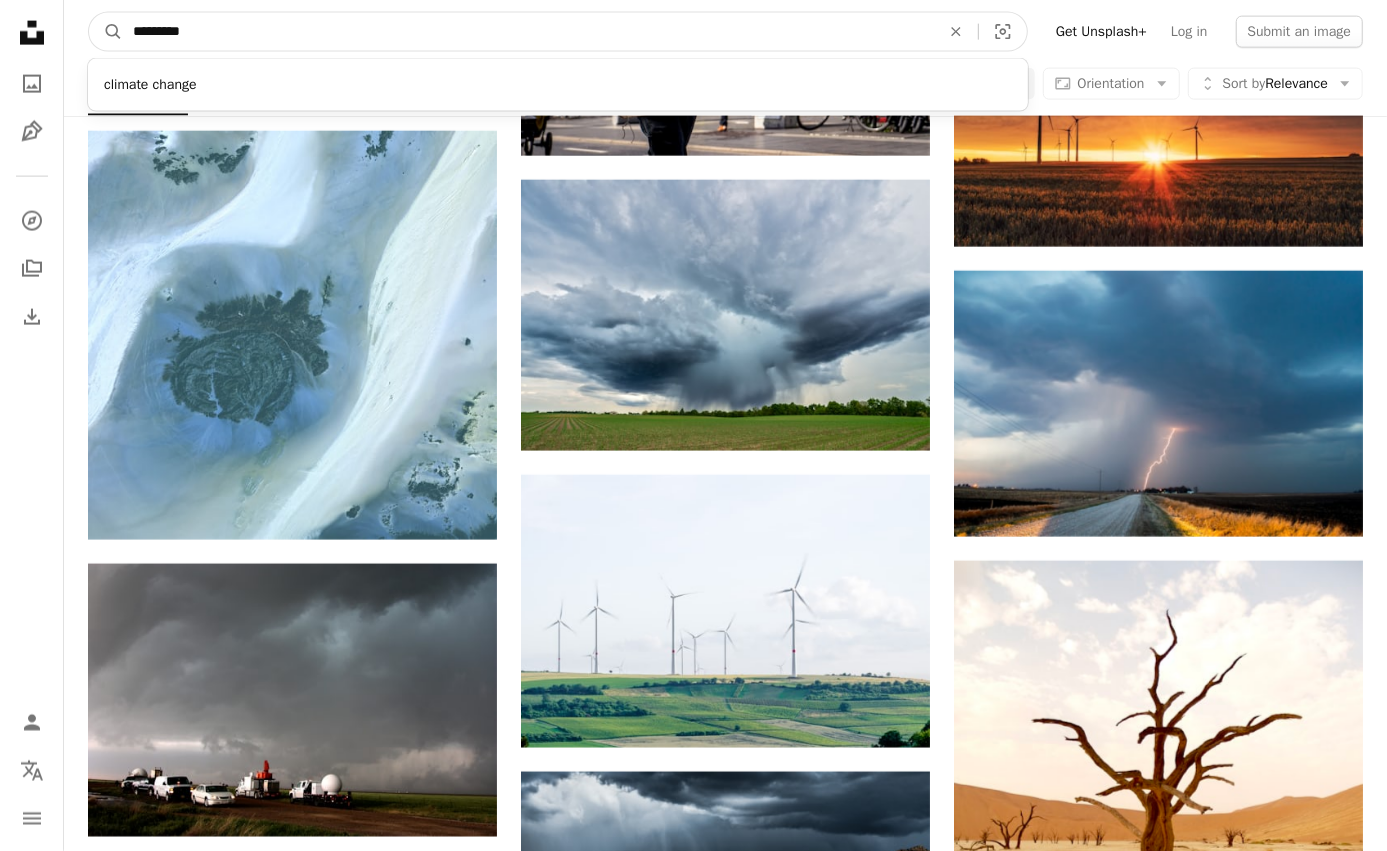type on "**********" 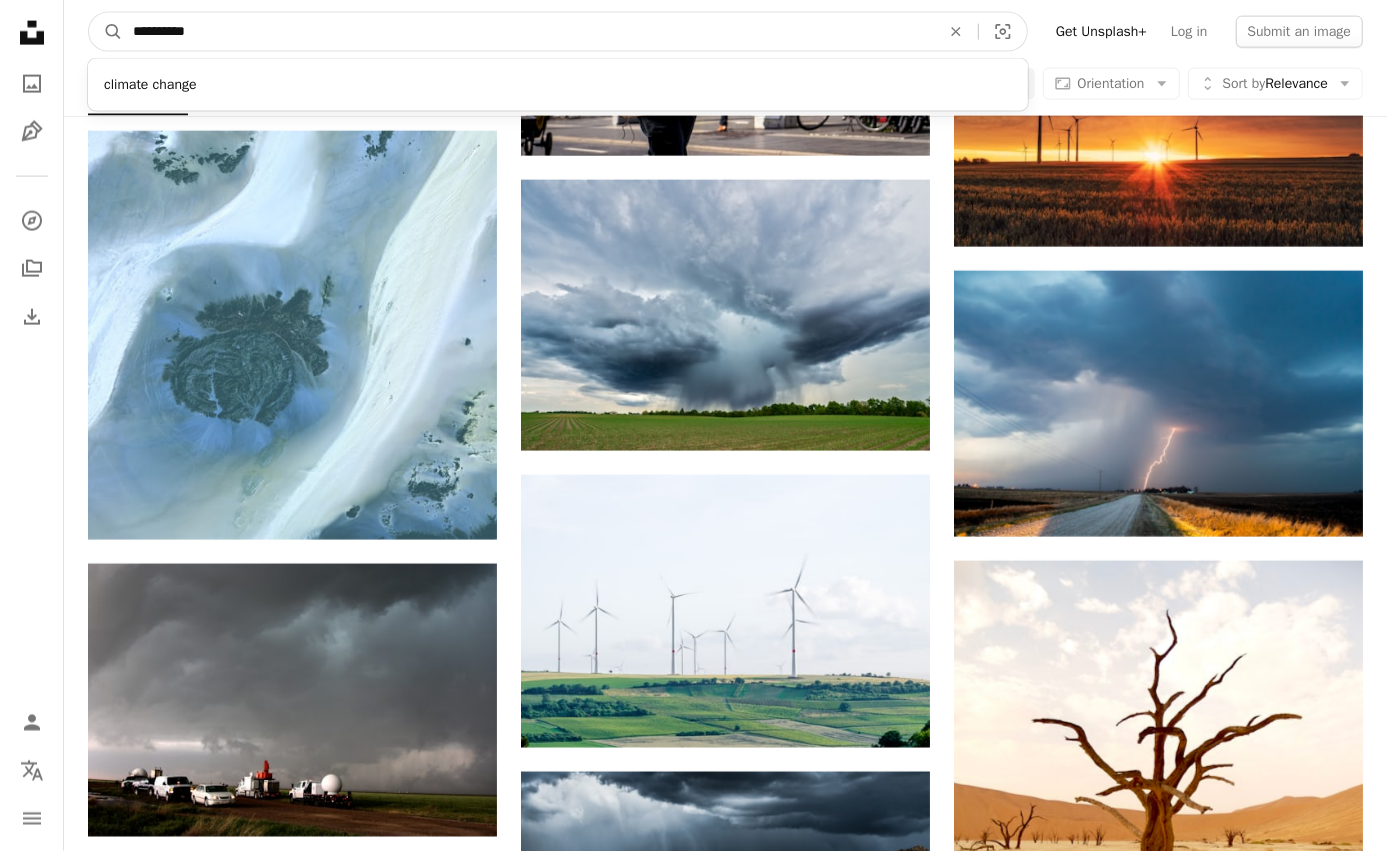 click on "A magnifying glass" at bounding box center (106, 32) 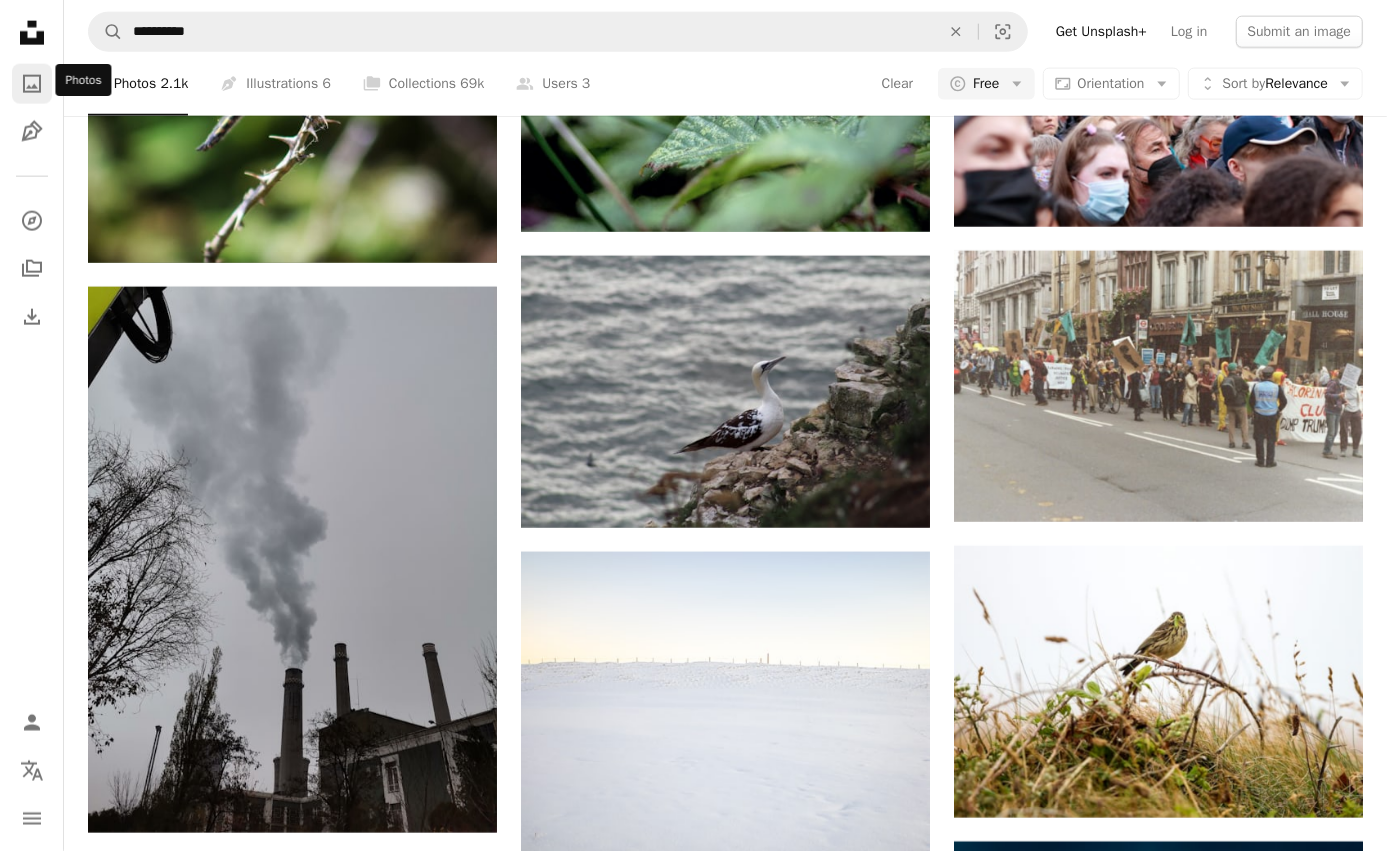 scroll, scrollTop: 1768, scrollLeft: 0, axis: vertical 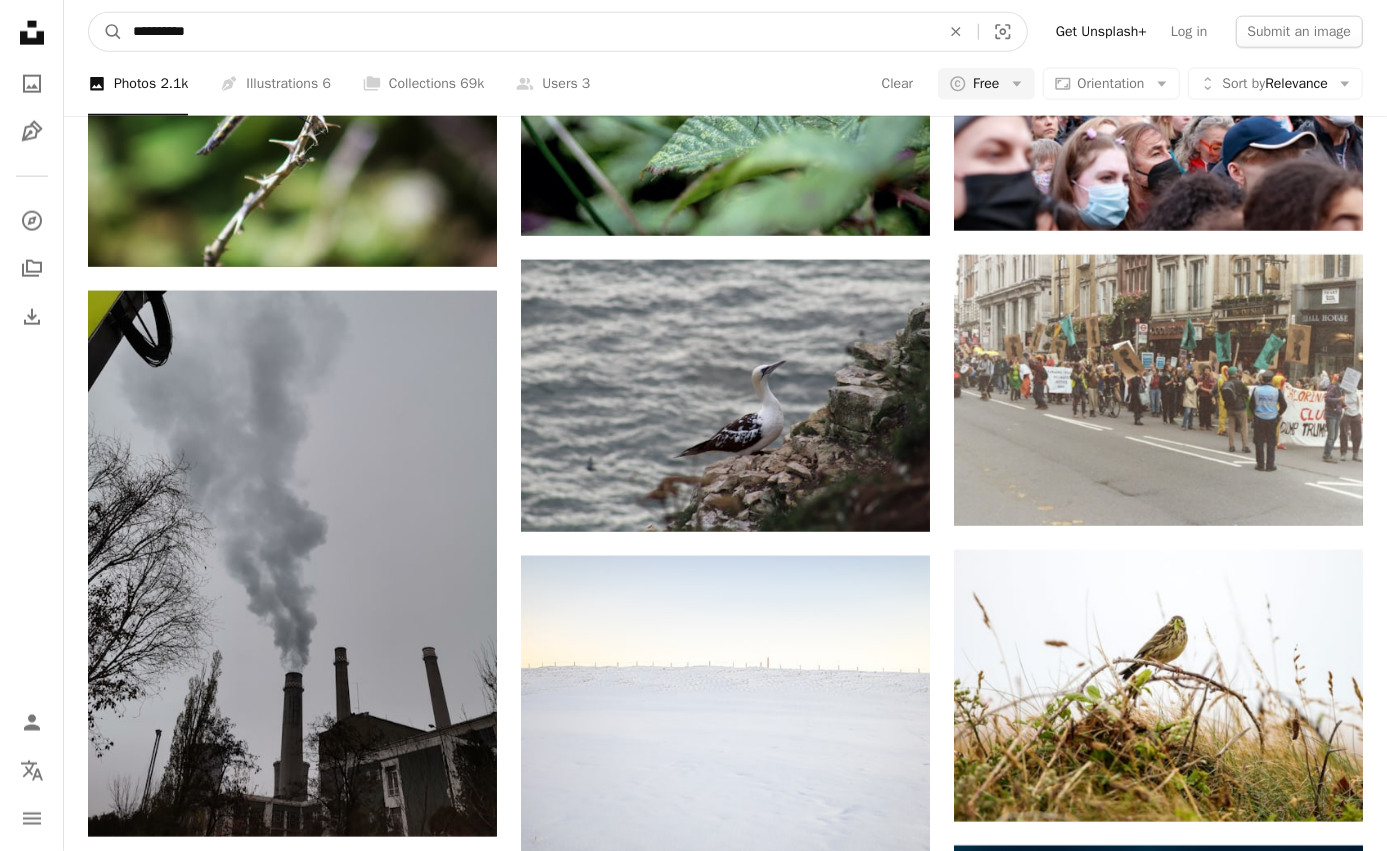 drag, startPoint x: 180, startPoint y: 29, endPoint x: 43, endPoint y: 14, distance: 137.81873 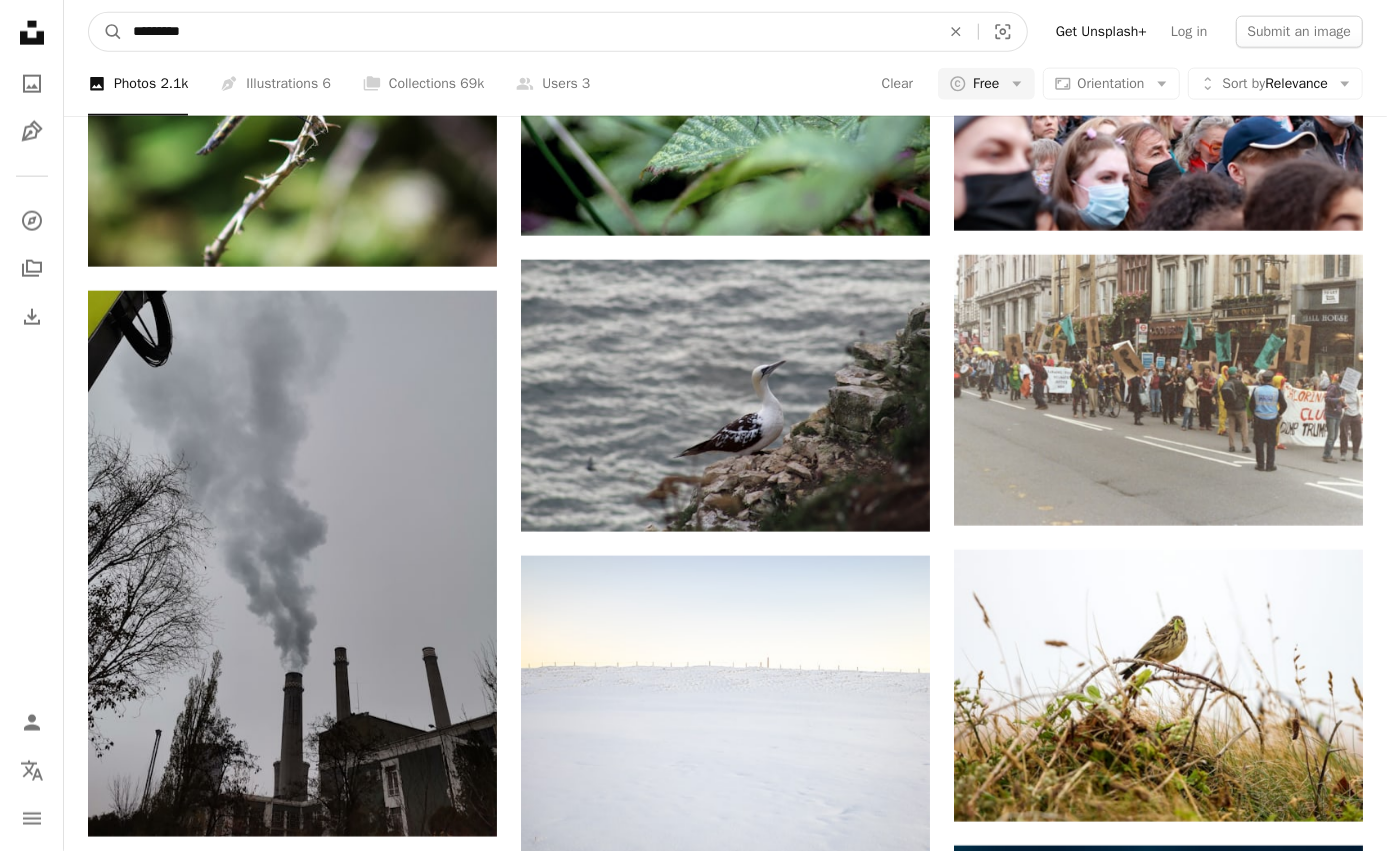 type on "**********" 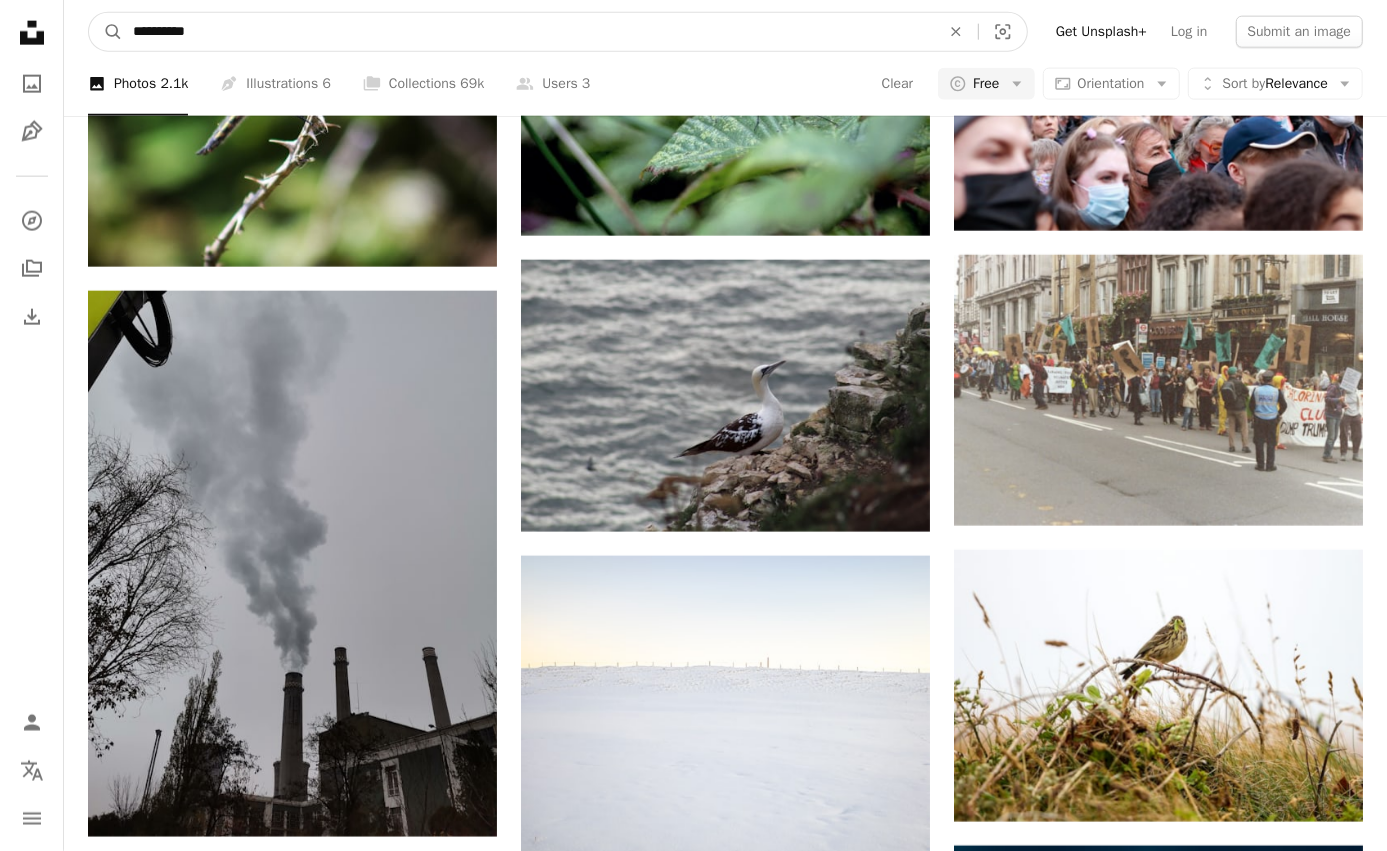 click on "A magnifying glass" at bounding box center [106, 32] 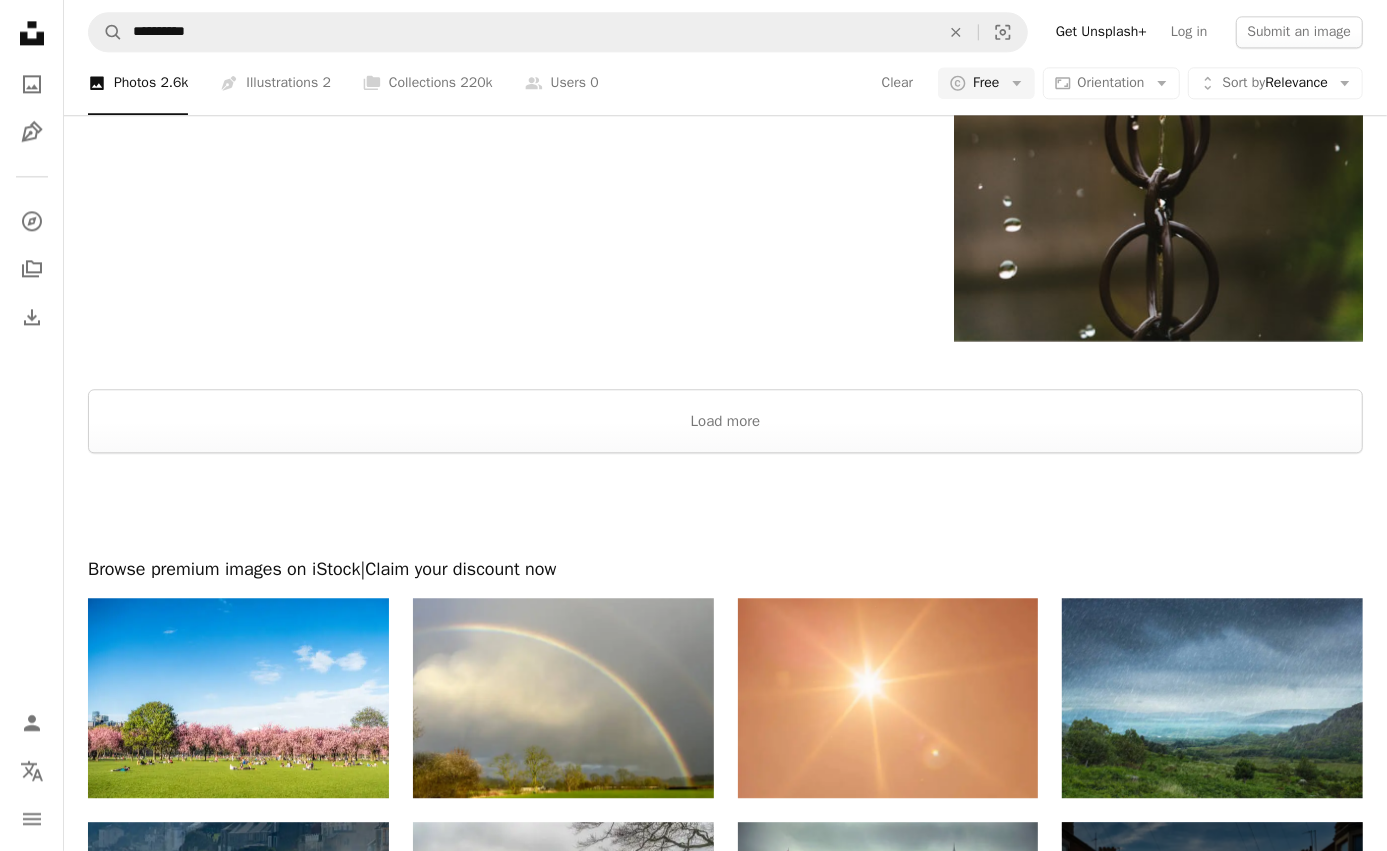 scroll, scrollTop: 3266, scrollLeft: 0, axis: vertical 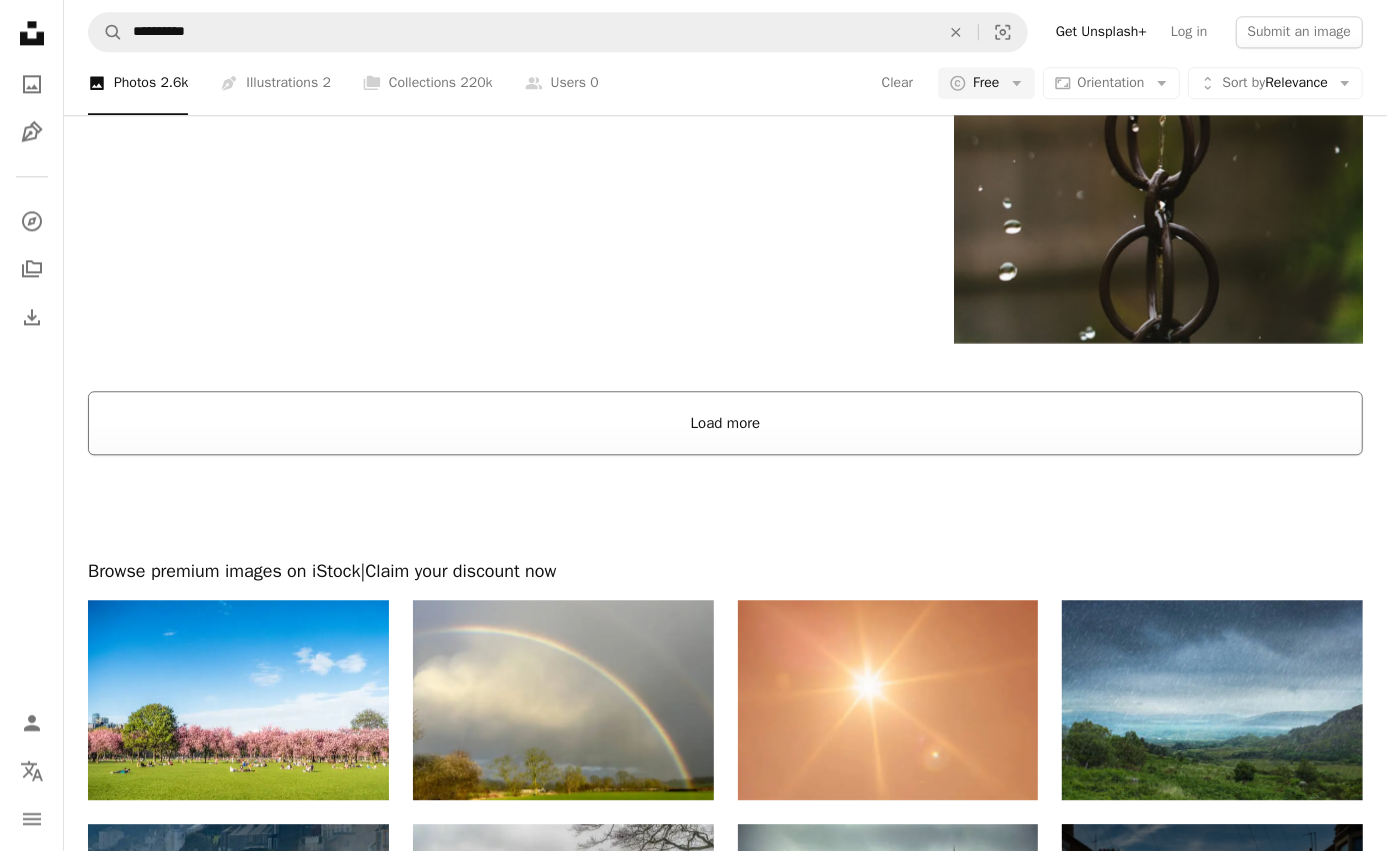 click on "Load more" at bounding box center (725, 423) 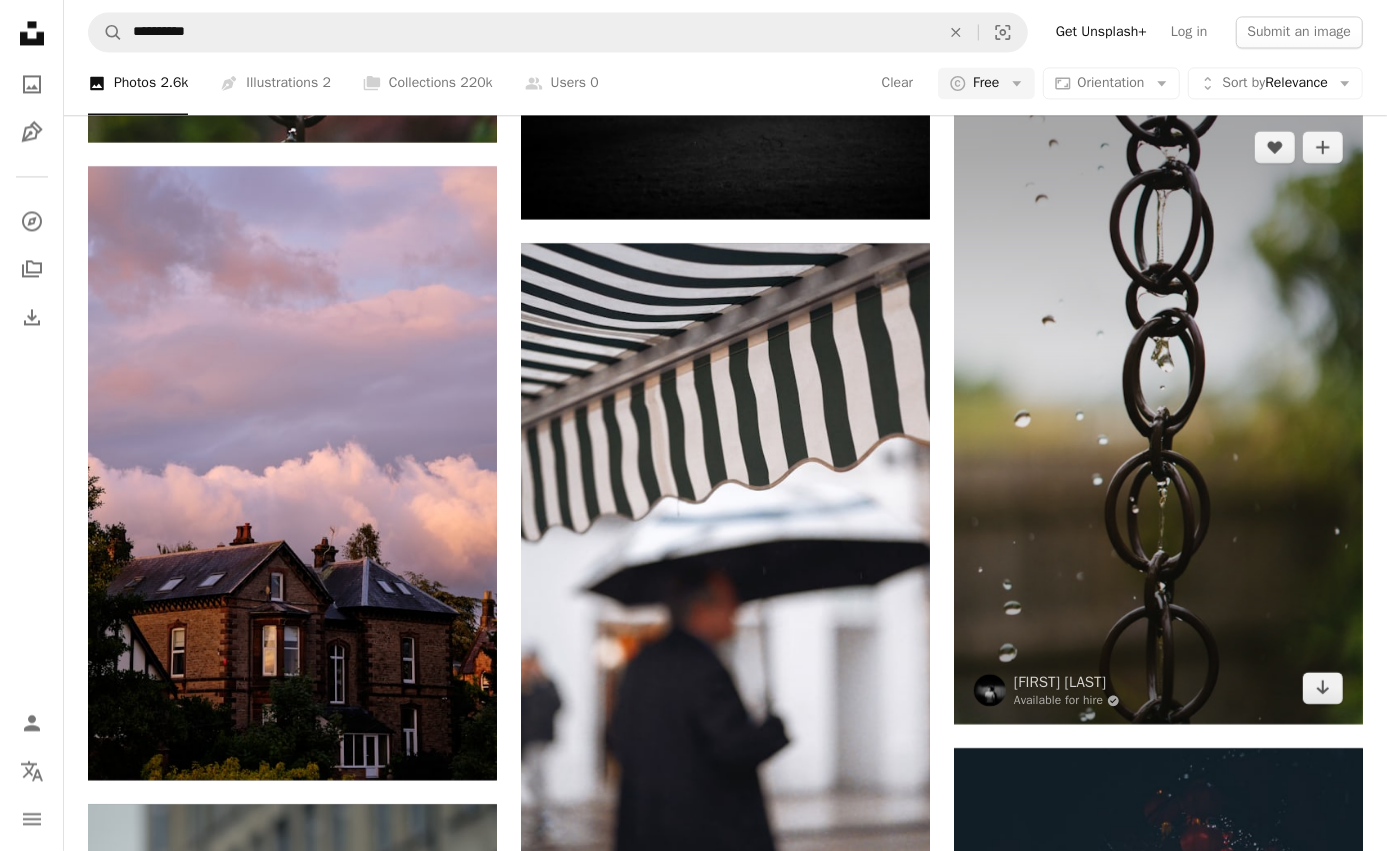 scroll, scrollTop: 2885, scrollLeft: 0, axis: vertical 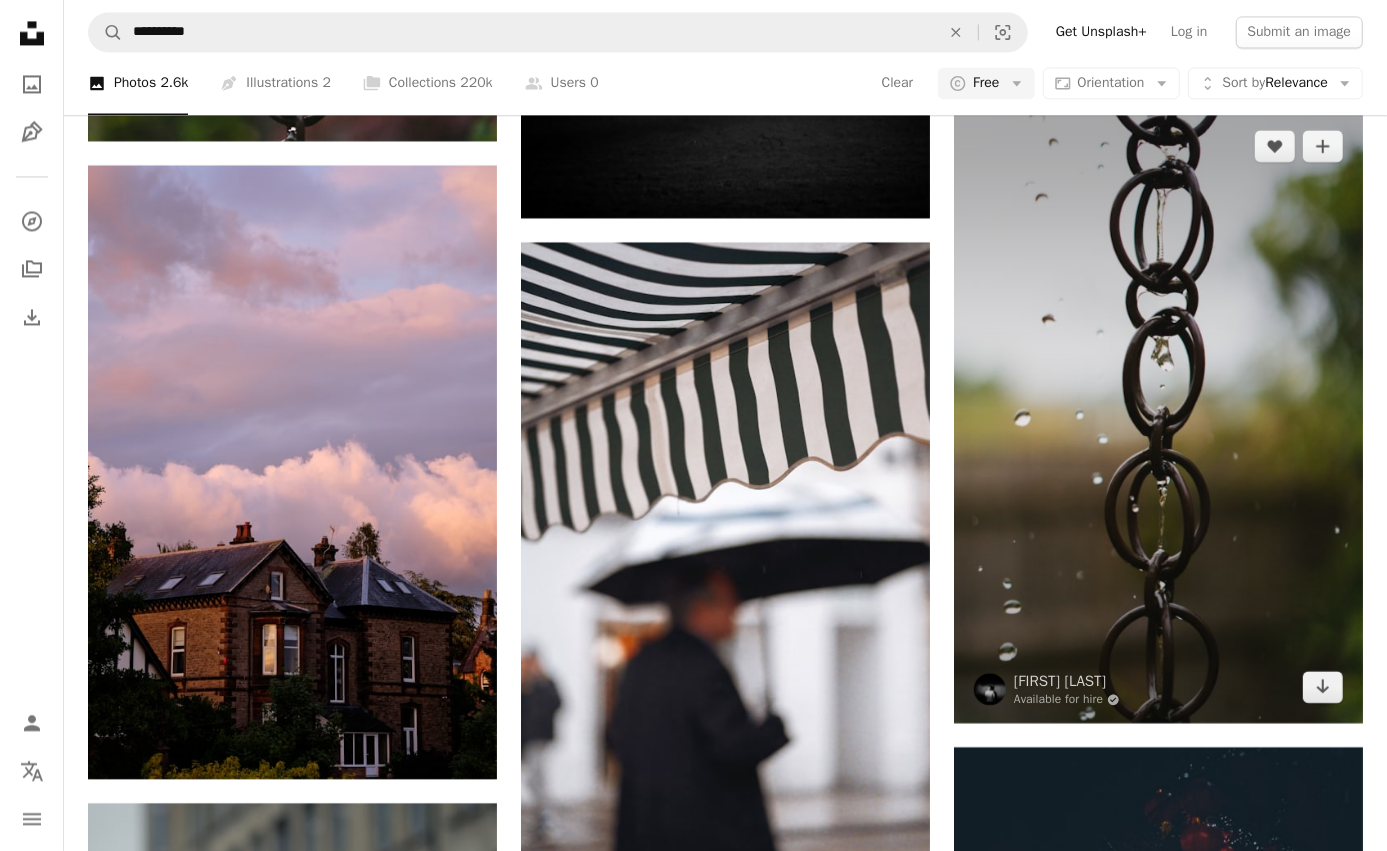 click at bounding box center (1158, 417) 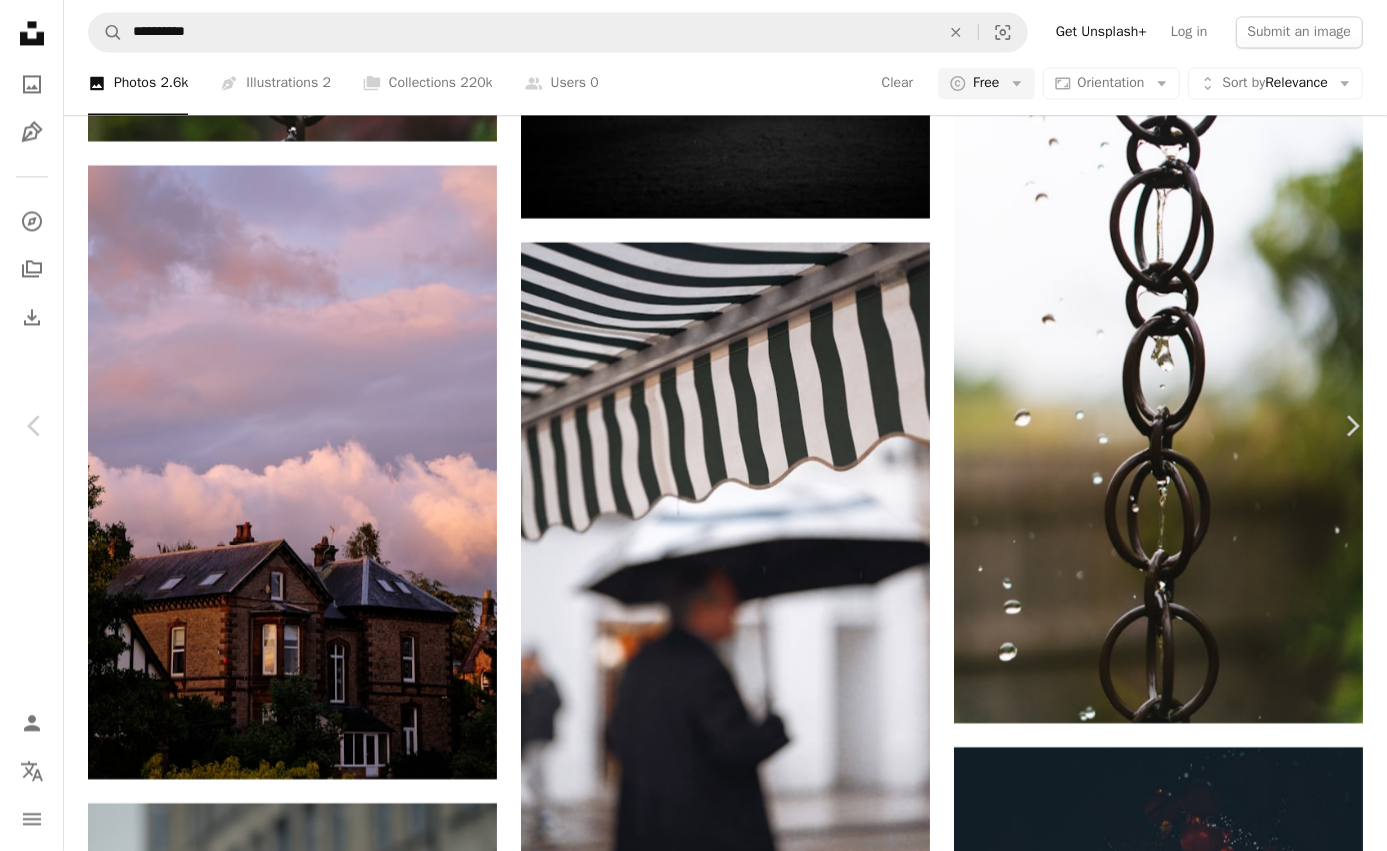 click on "Download free" at bounding box center (1188, 3781) 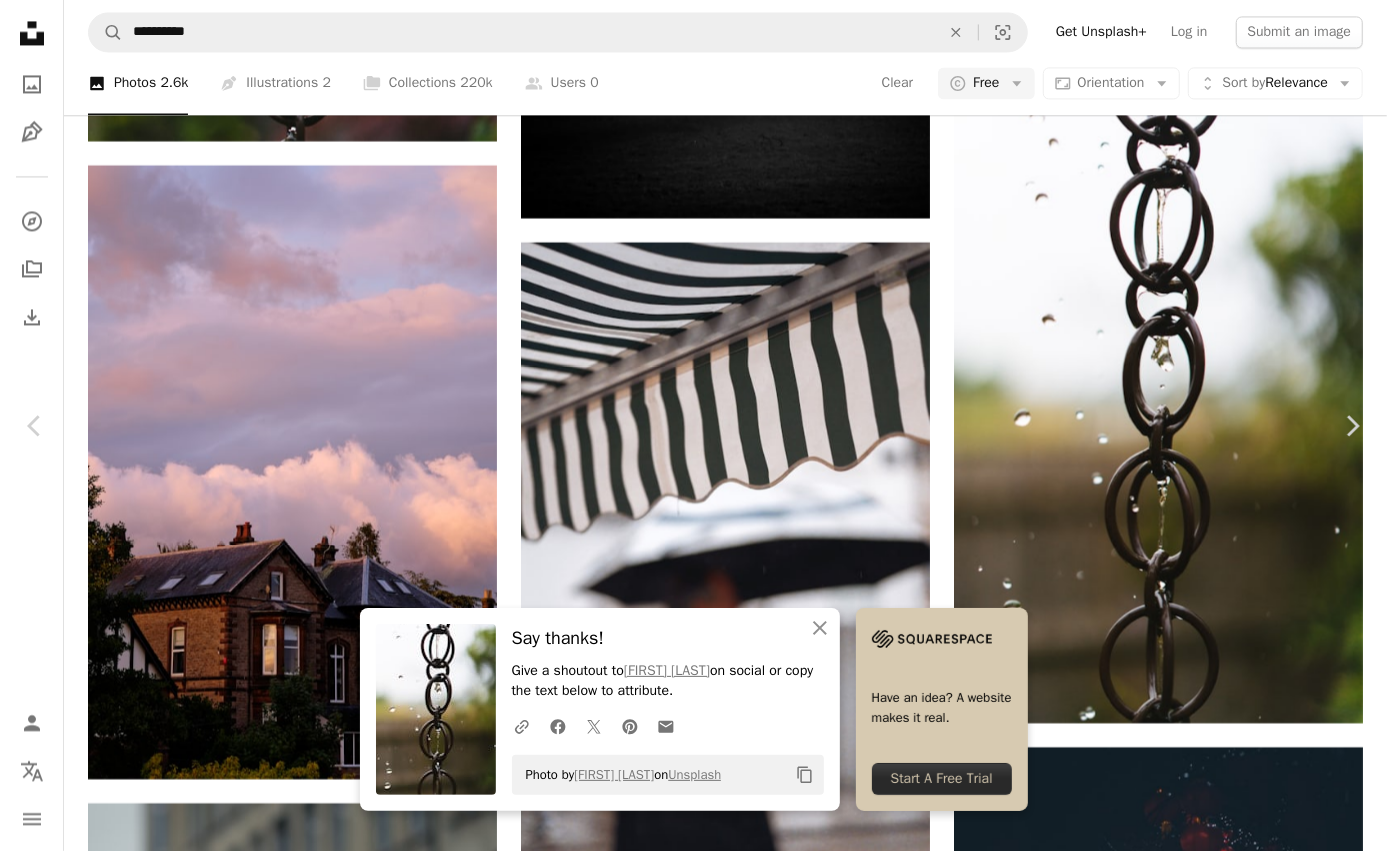 click on "An X shape" at bounding box center (20, 20) 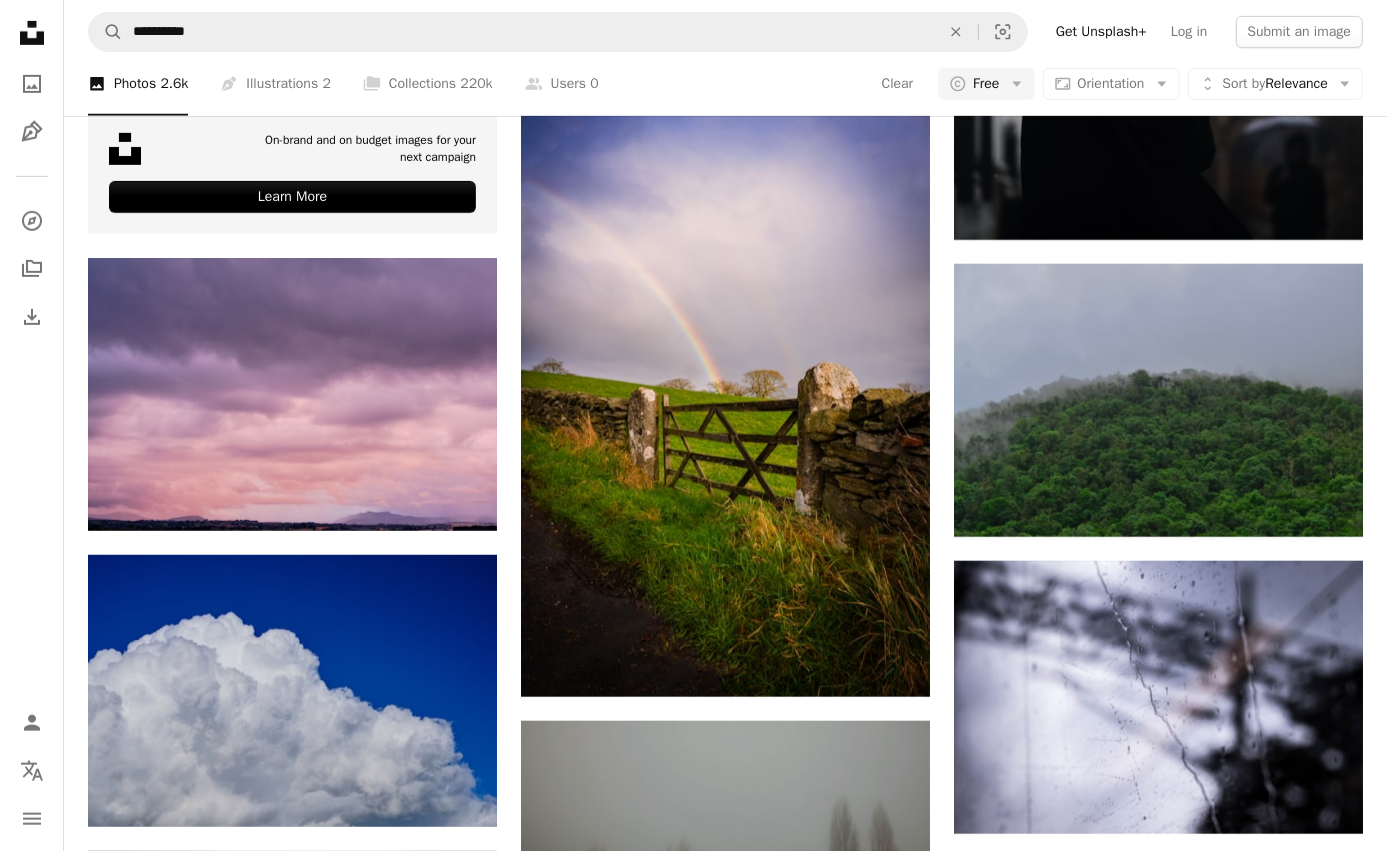 scroll, scrollTop: 5842, scrollLeft: 0, axis: vertical 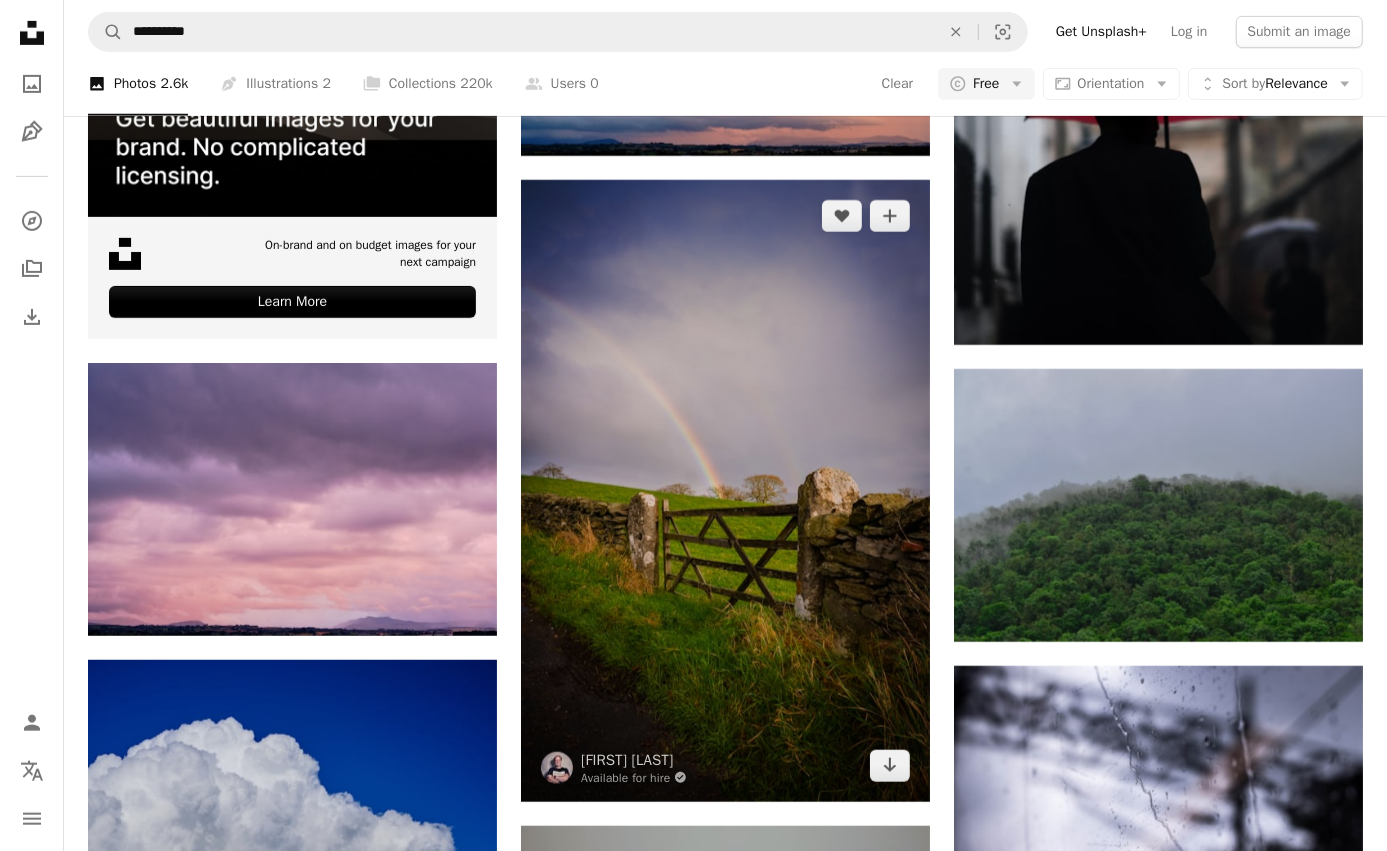 click at bounding box center (725, 491) 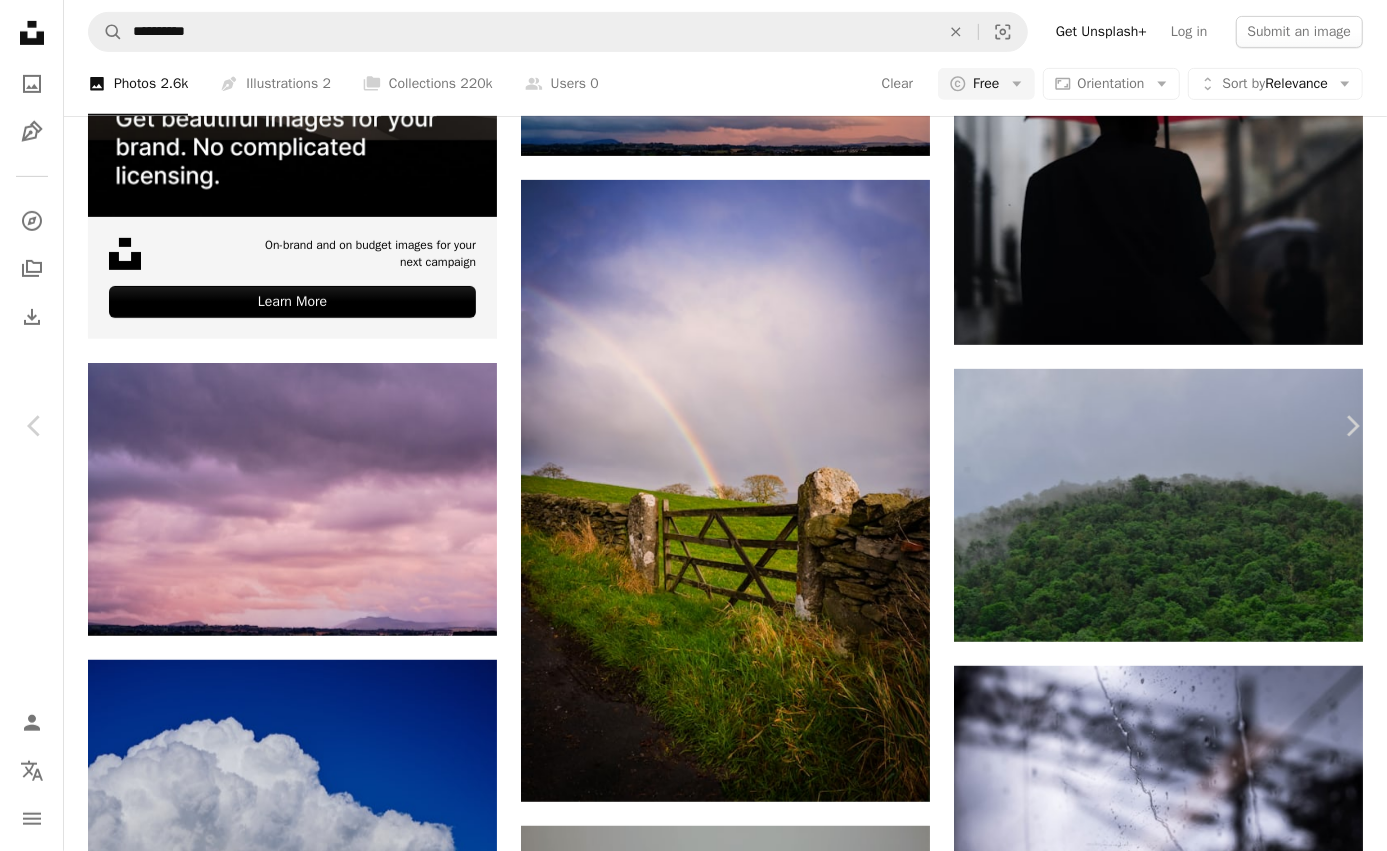 click on "Download free" at bounding box center (1188, 4312) 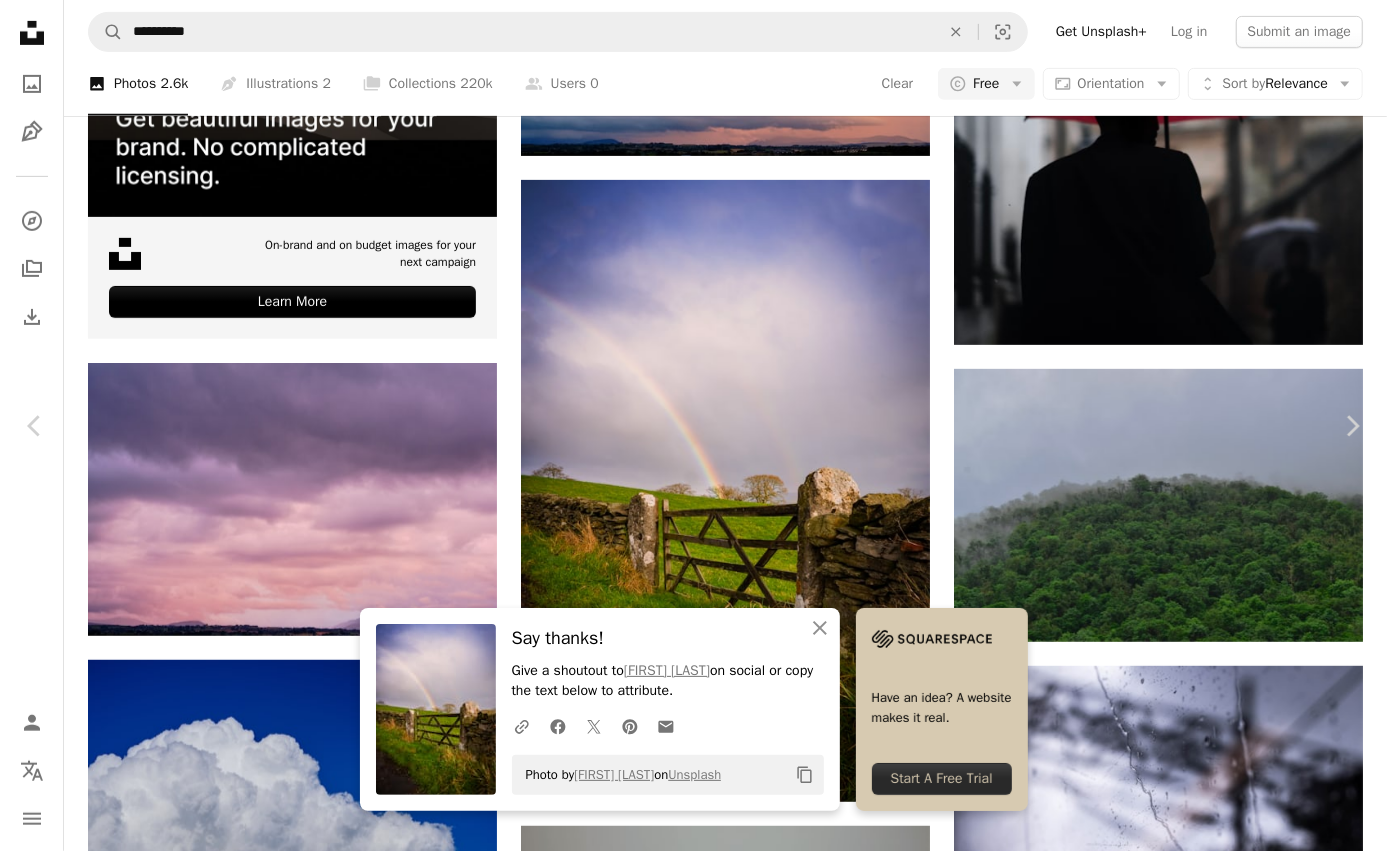 scroll, scrollTop: 0, scrollLeft: 0, axis: both 